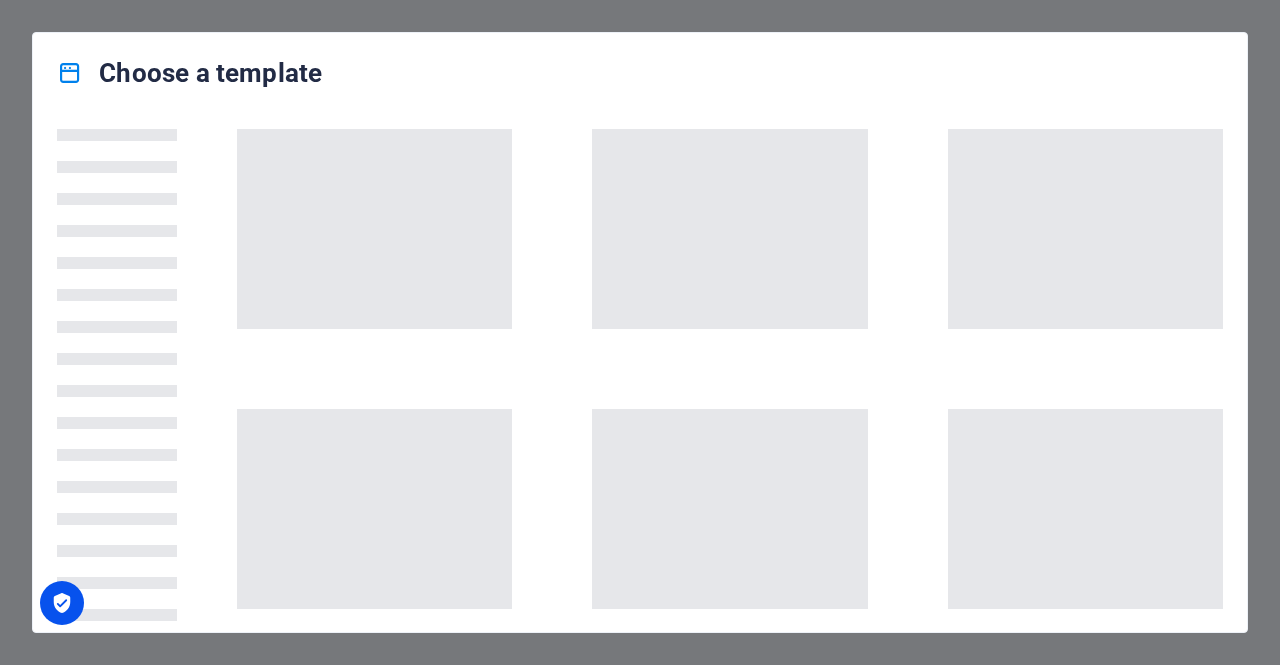 scroll, scrollTop: 0, scrollLeft: 0, axis: both 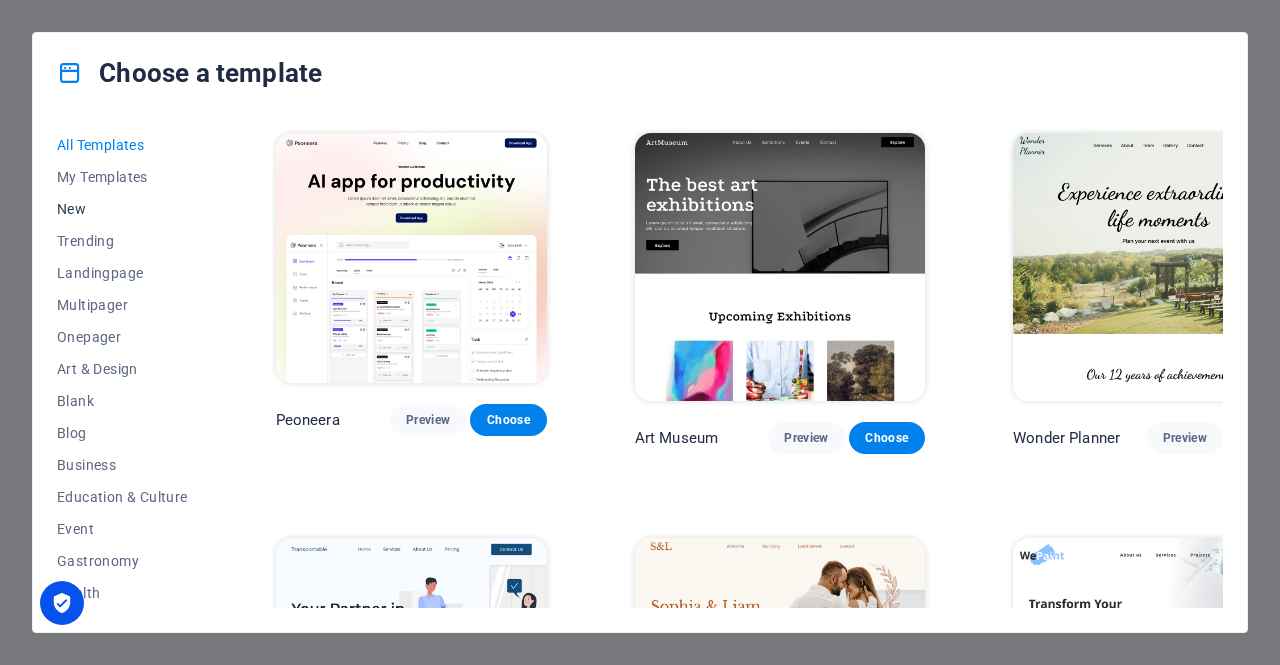 click on "New" at bounding box center (122, 209) 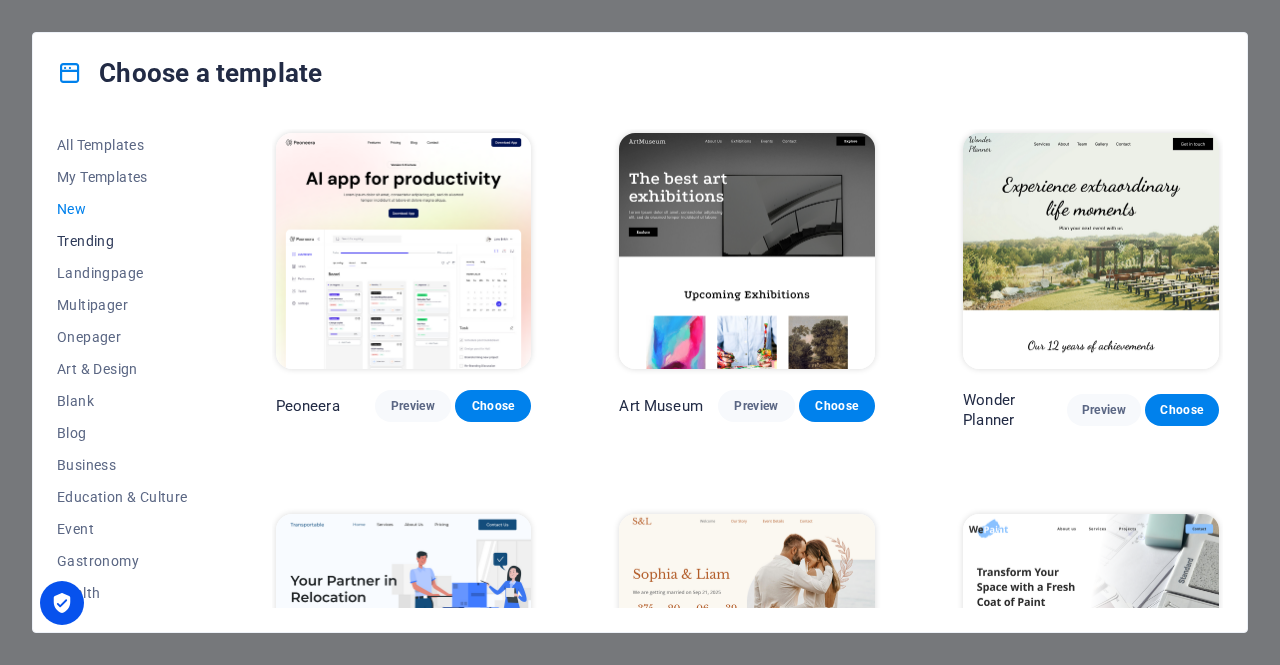 click on "Trending" at bounding box center [122, 241] 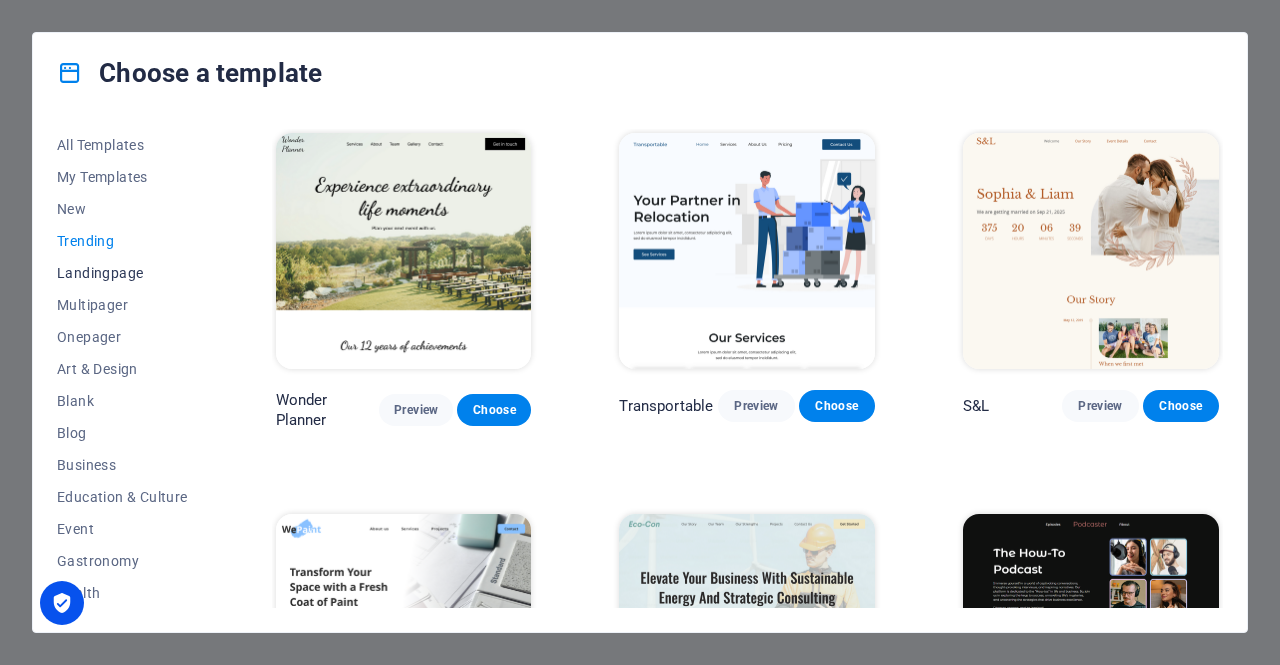 click on "Landingpage" at bounding box center (122, 273) 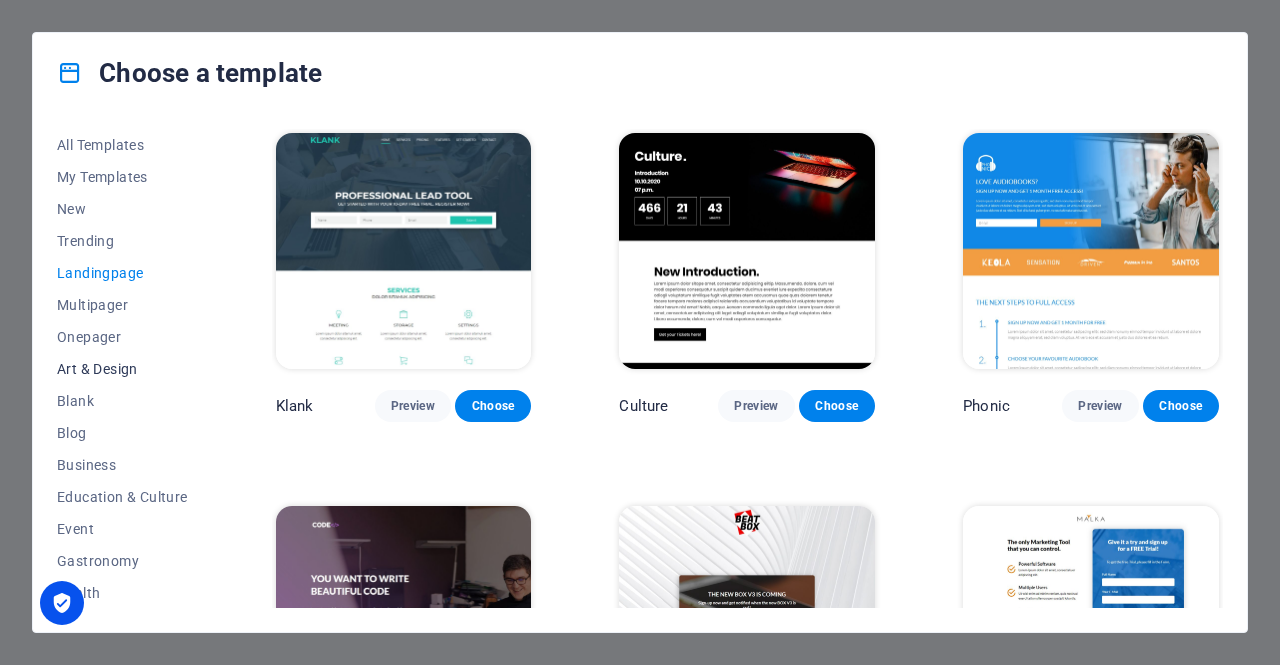 click on "Art & Design" at bounding box center (122, 369) 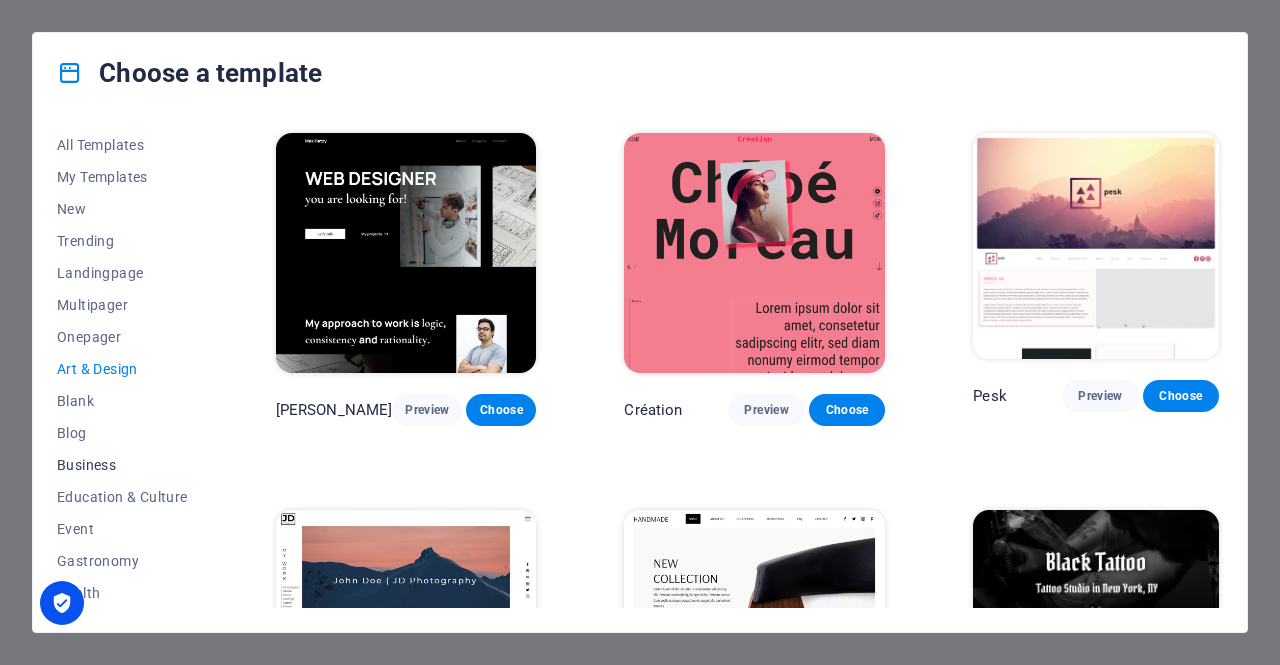 click on "Business" at bounding box center [122, 465] 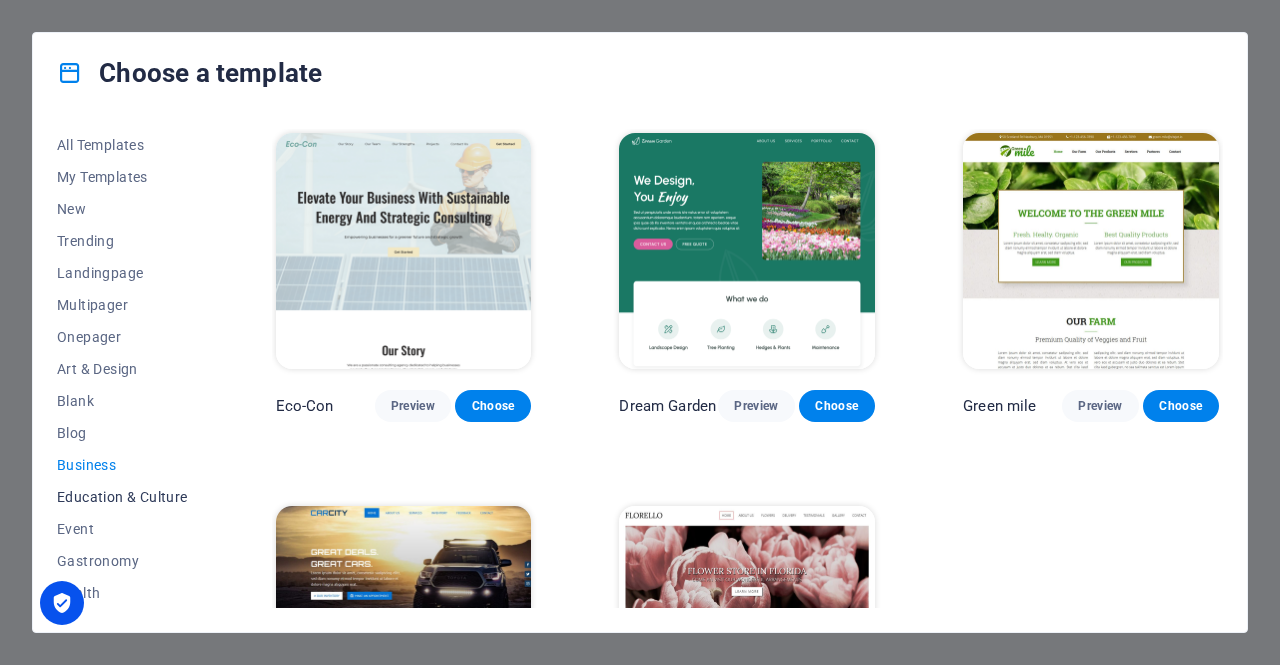 click on "Education & Culture" at bounding box center (122, 497) 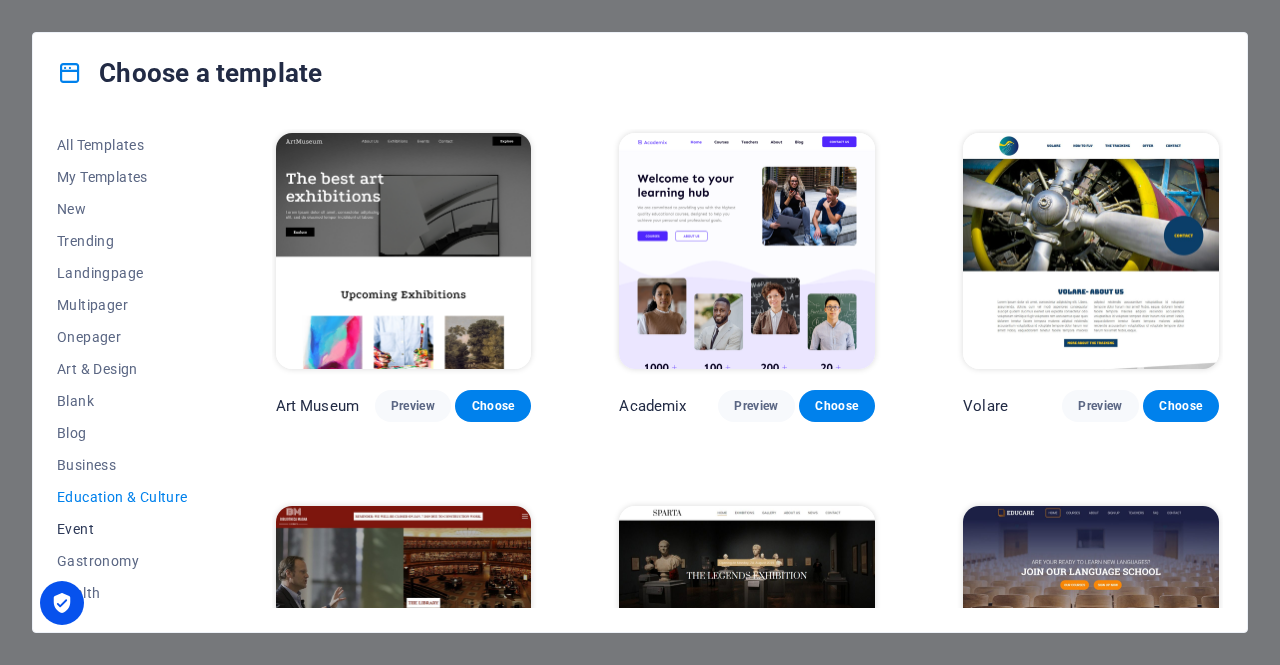 click on "Event" at bounding box center [122, 529] 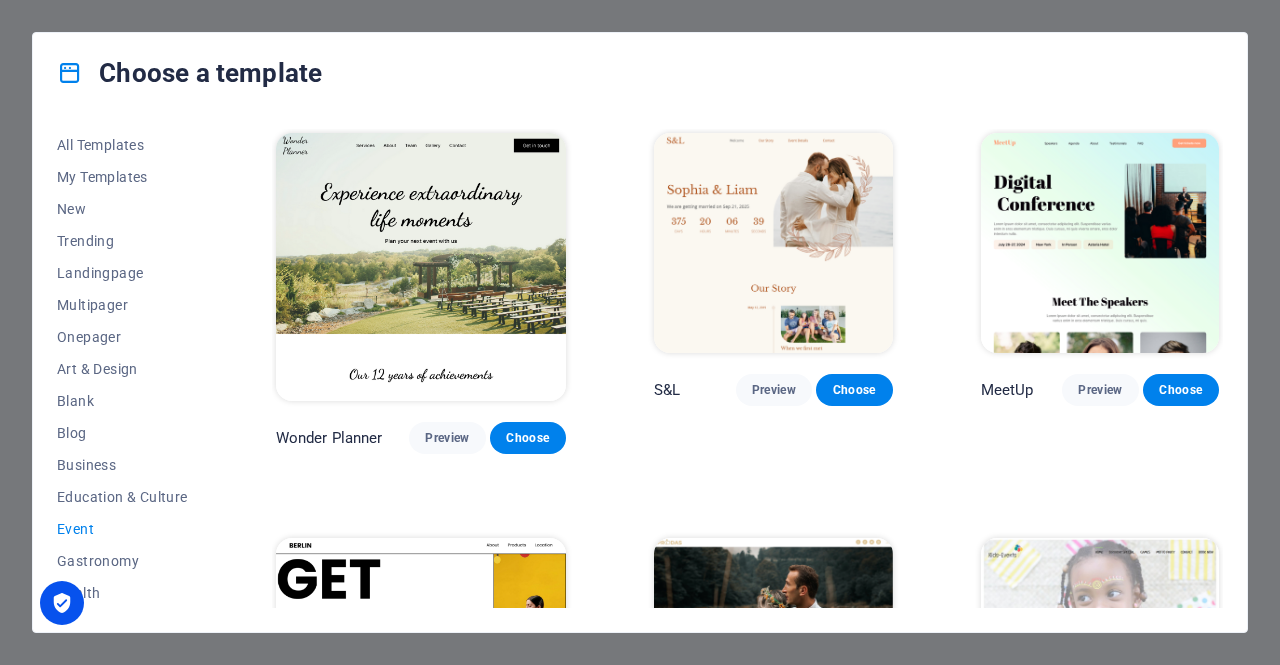 scroll, scrollTop: 420, scrollLeft: 0, axis: vertical 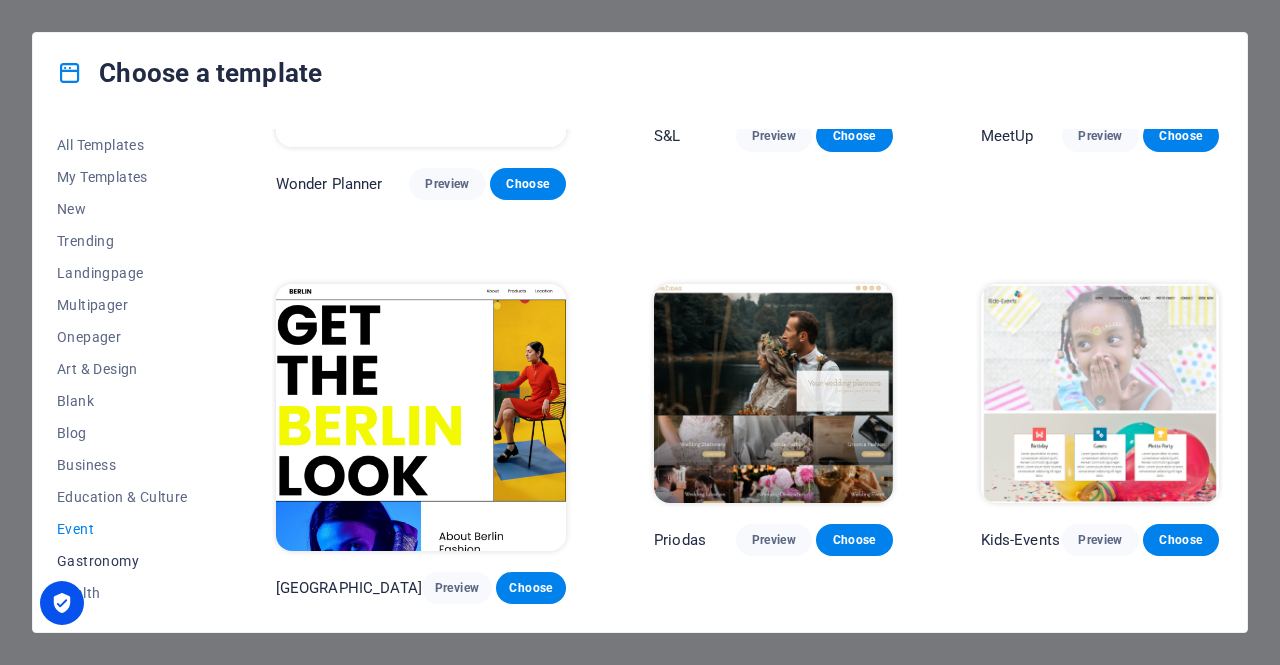 click on "Gastronomy" at bounding box center (122, 561) 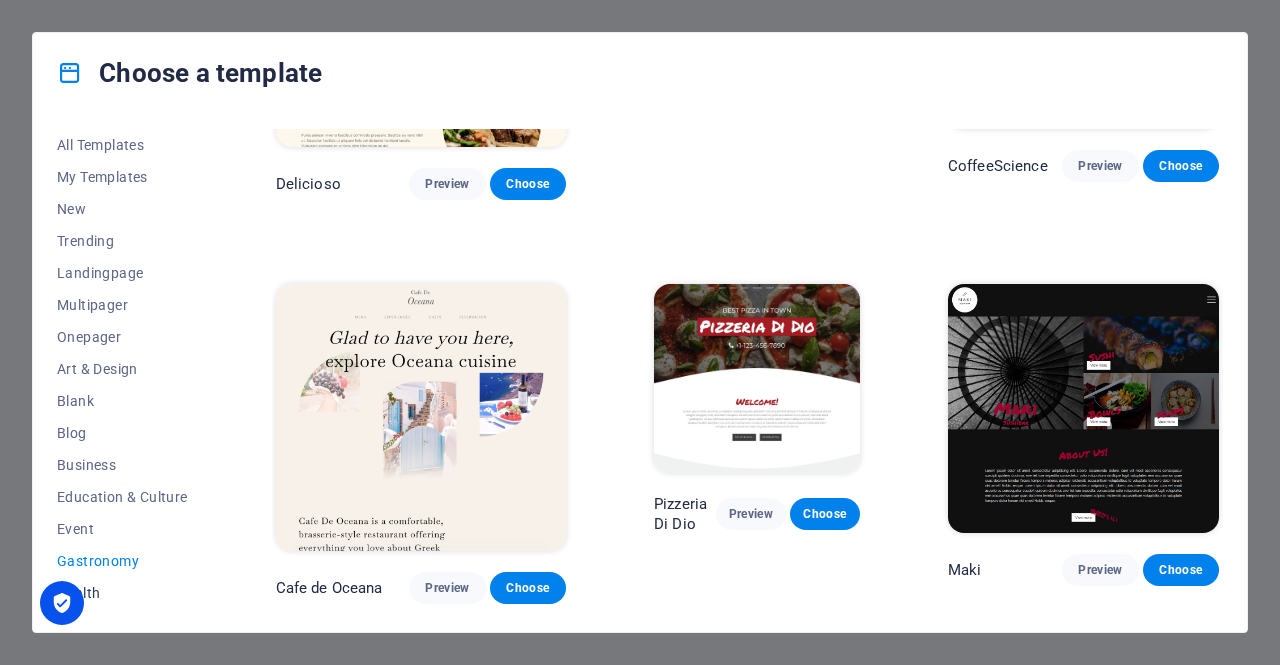 click on "Health" at bounding box center (122, 593) 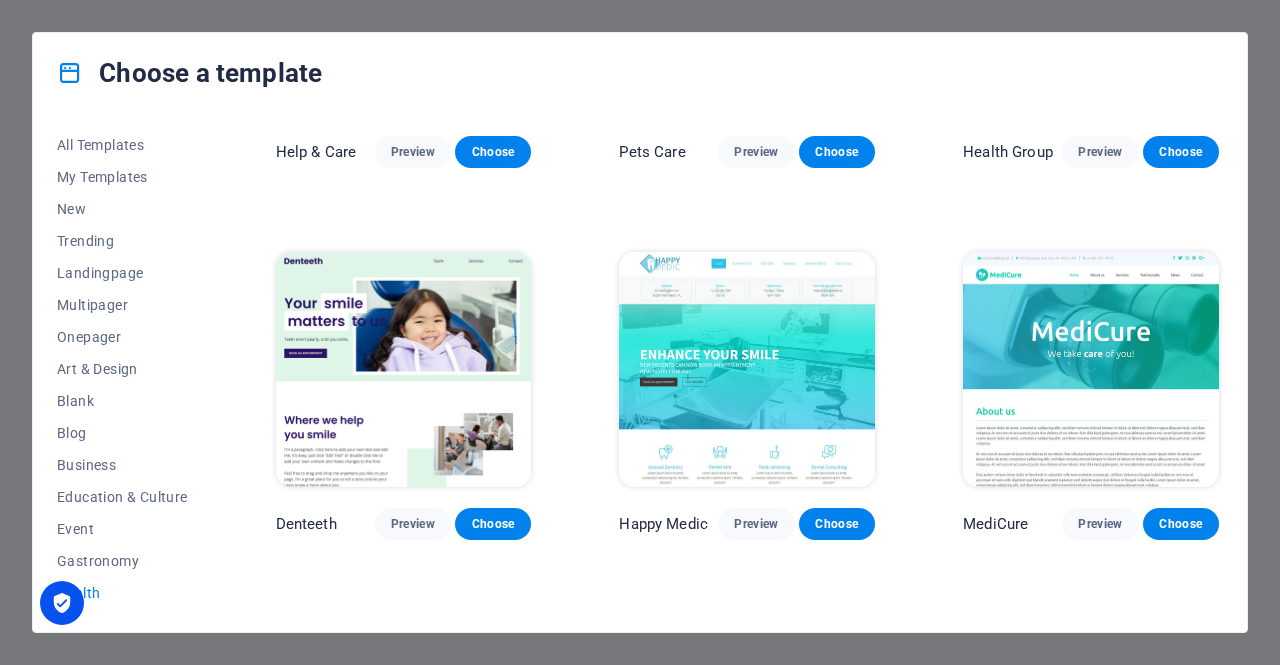 scroll, scrollTop: 0, scrollLeft: 0, axis: both 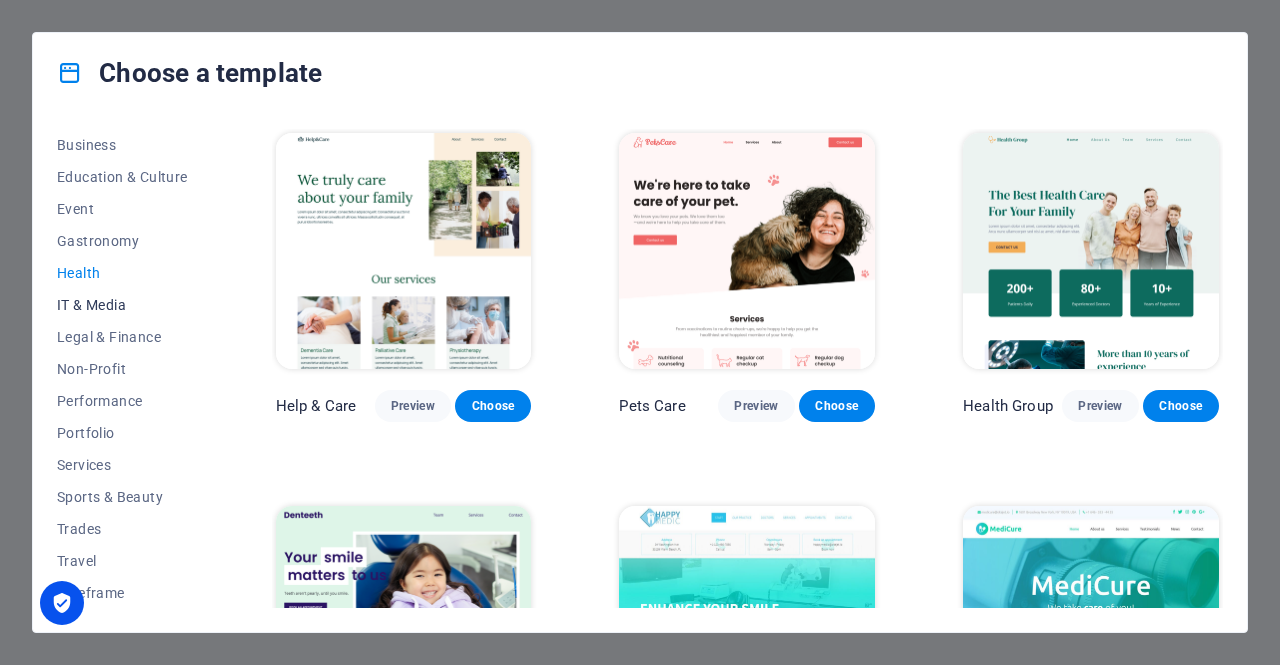 click on "IT & Media" at bounding box center (122, 305) 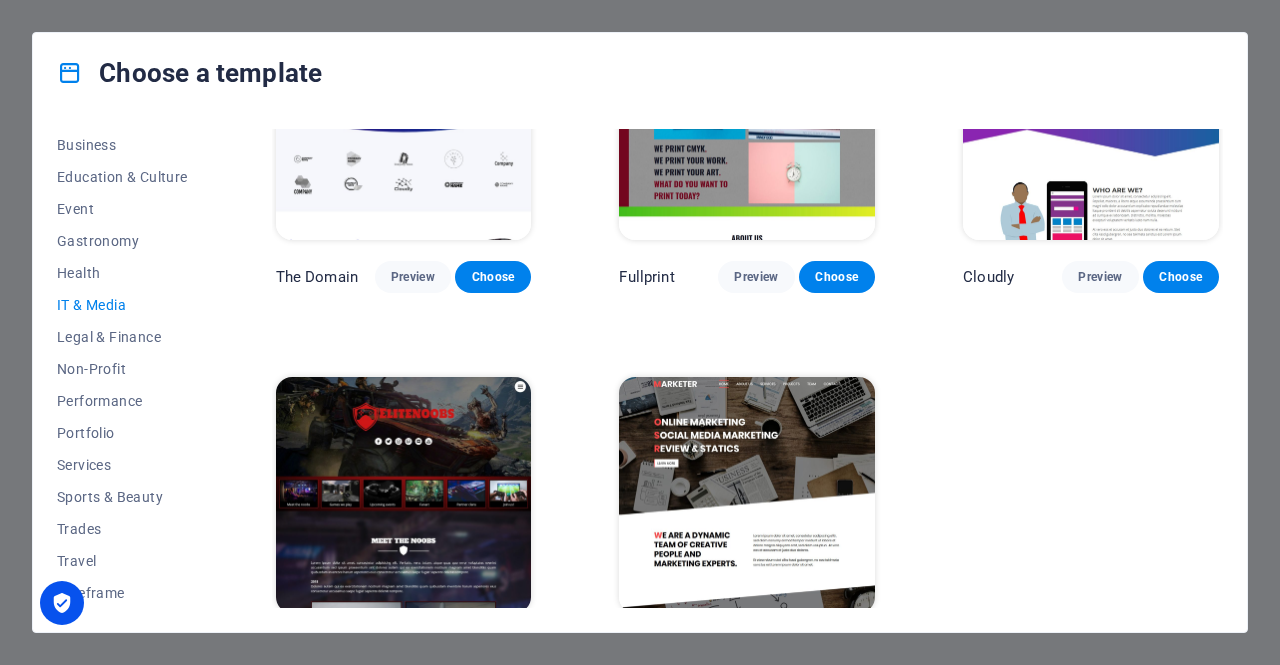 scroll, scrollTop: 929, scrollLeft: 0, axis: vertical 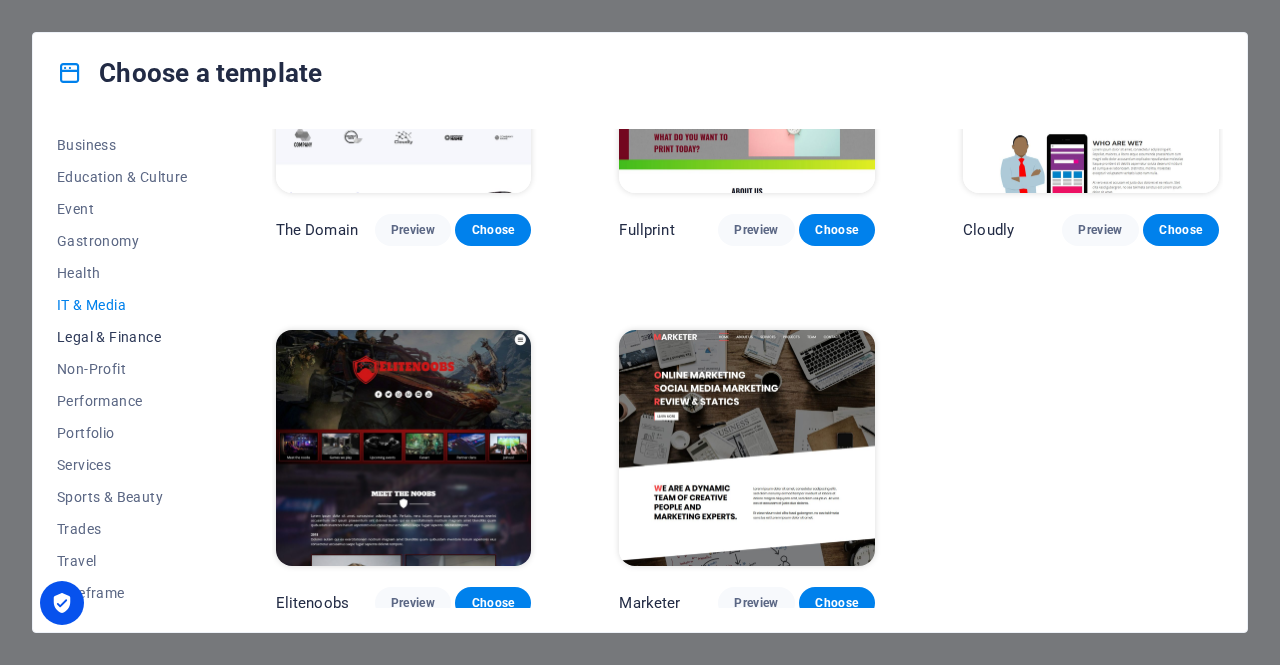click on "Legal & Finance" at bounding box center [122, 337] 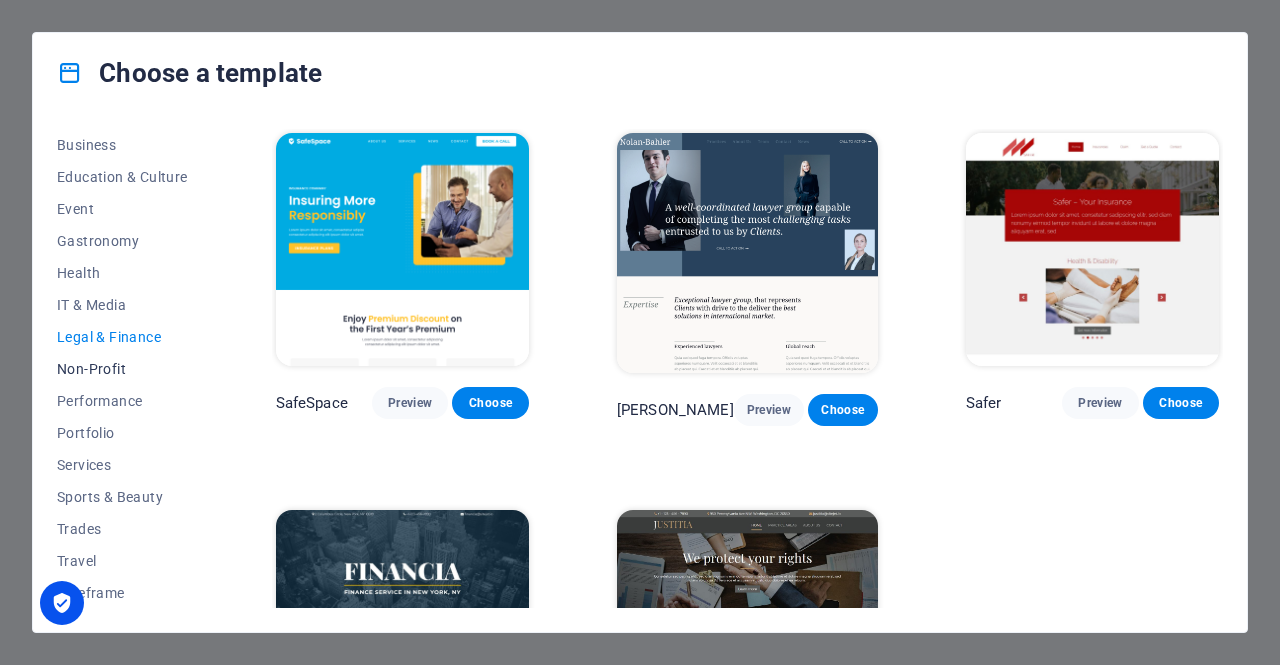 click on "Non-Profit" at bounding box center [122, 369] 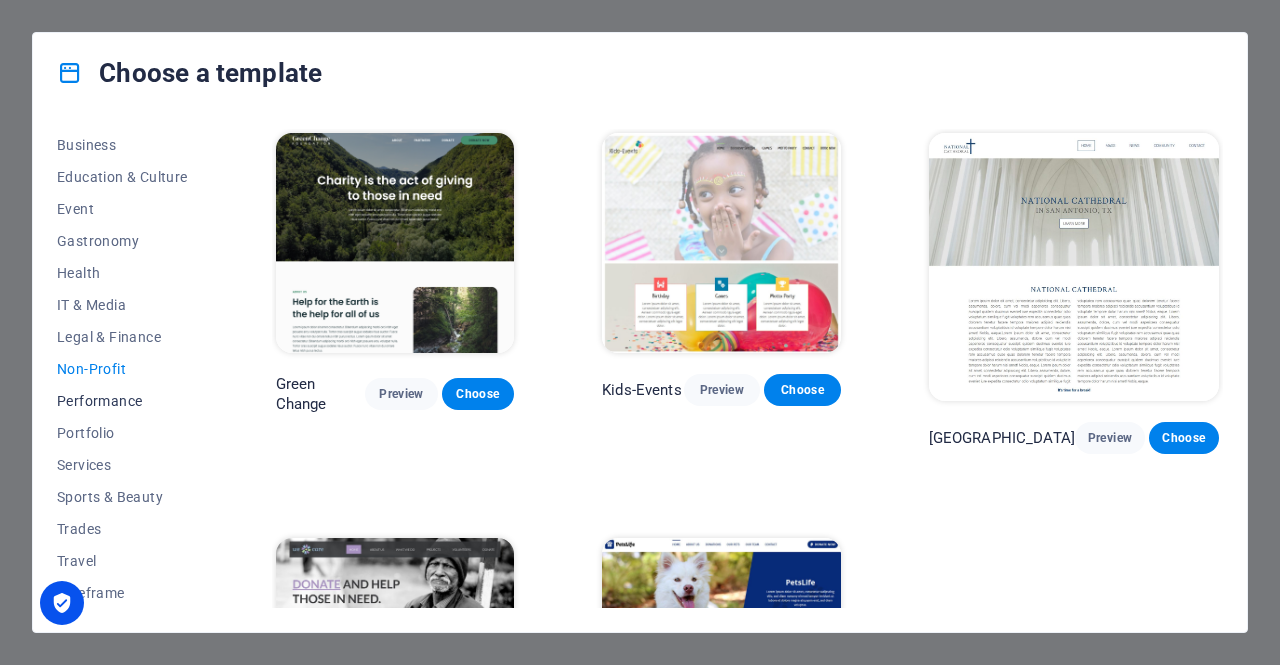 click on "Performance" at bounding box center [122, 401] 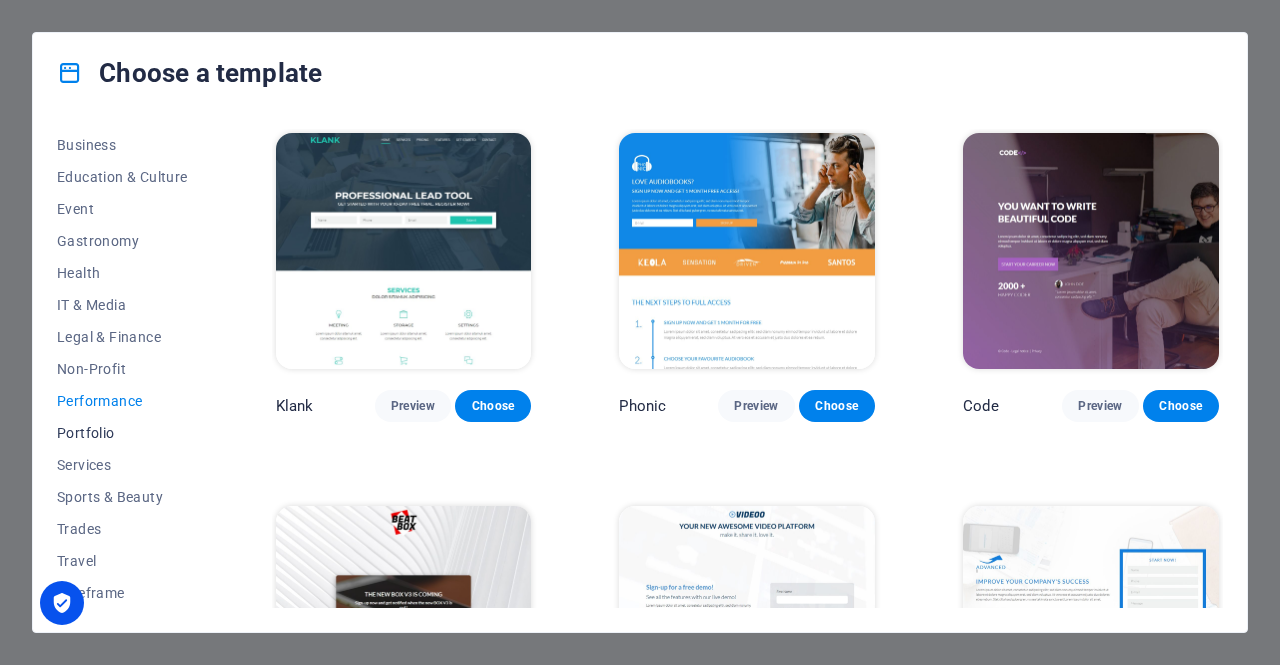 click on "Portfolio" at bounding box center (122, 433) 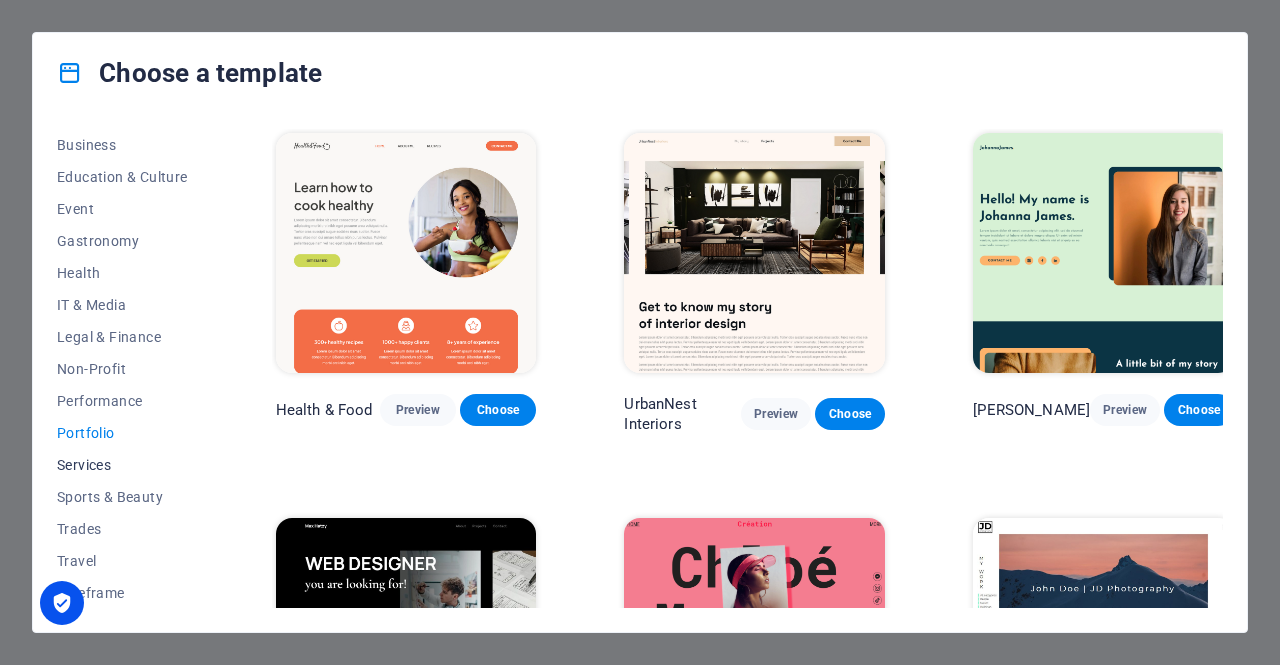 click on "Services" at bounding box center (122, 465) 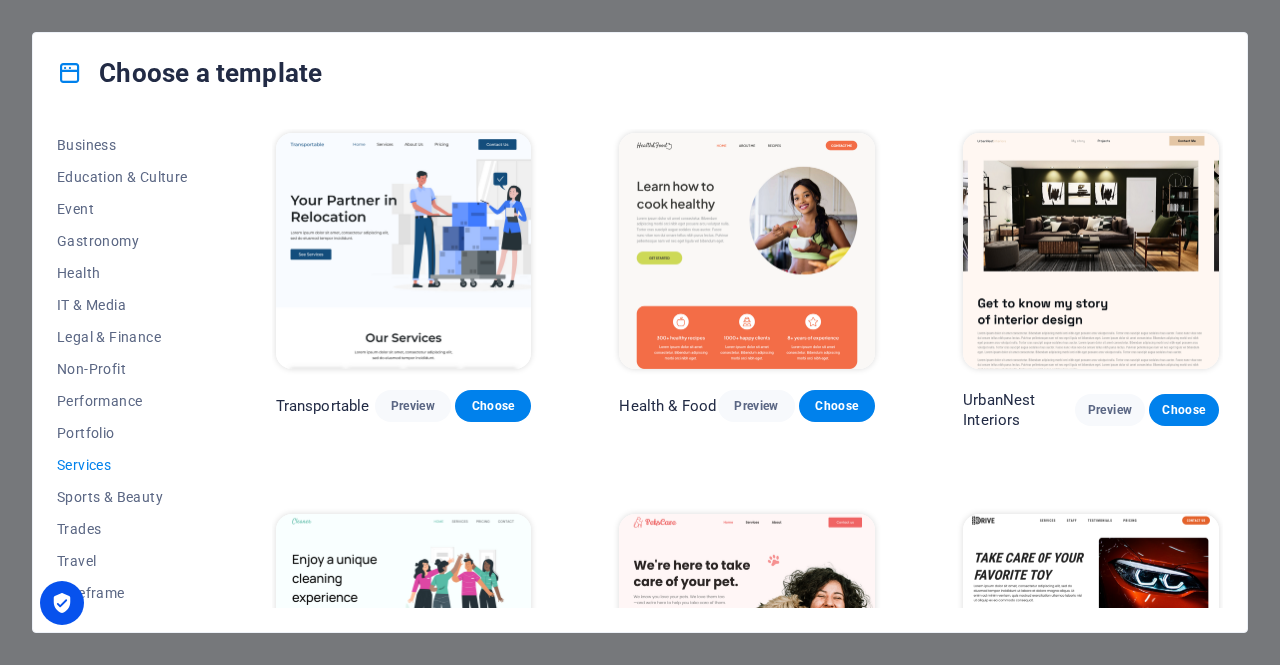 click on "All Templates My Templates New Trending Landingpage Multipager Onepager Art & Design Blank Blog Business Education & Culture Event Gastronomy Health IT & Media Legal & Finance Non-Profit Performance Portfolio Services Sports & Beauty Trades Travel Wireframe Transportable Preview Choose Health & Food Preview Choose UrbanNest Interiors Preview Choose Cleaner Preview Choose Pets Care Preview Choose Drive Preview Choose Estator Preview Choose CoachLife Preview Choose Priodas Preview Choose CleanCar Preview Choose Protector Preview Choose [PERSON_NAME] Real Estate Preview Choose Alerta Preview Choose Funus Preview Choose Fresh&Clean Preview Choose Opus Preview Choose Transaway Preview Choose Vita Preview Choose Residence Preview Choose" at bounding box center (640, 372) 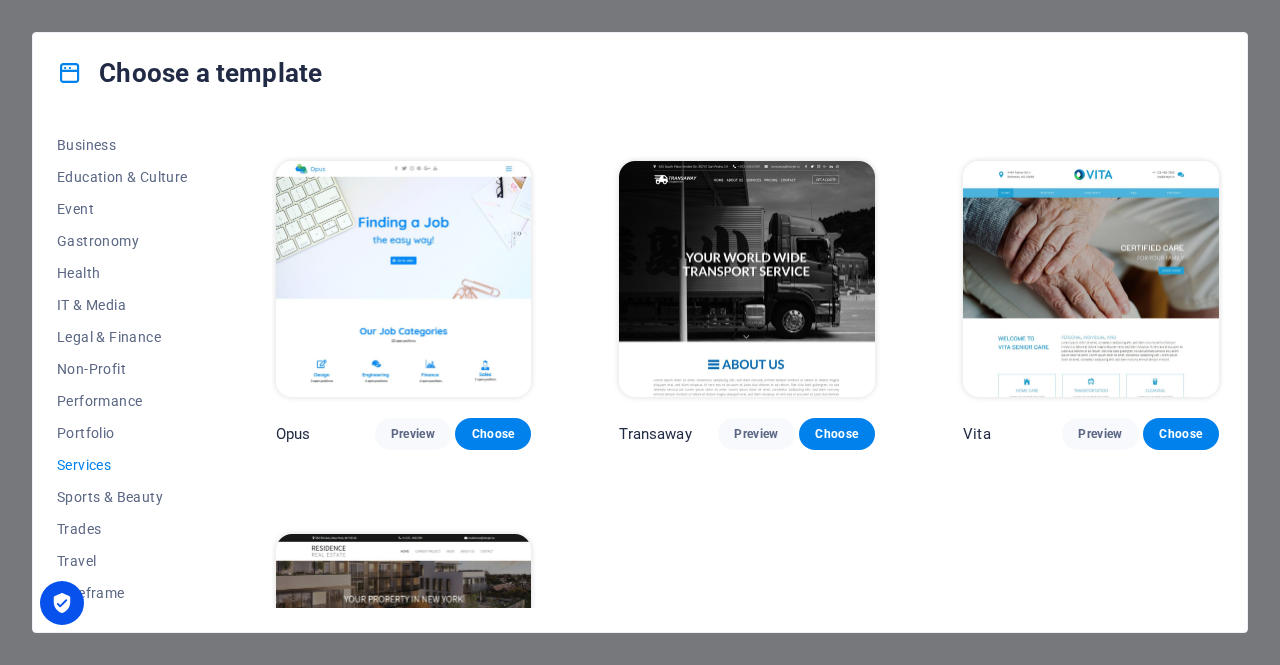 scroll, scrollTop: 1840, scrollLeft: 0, axis: vertical 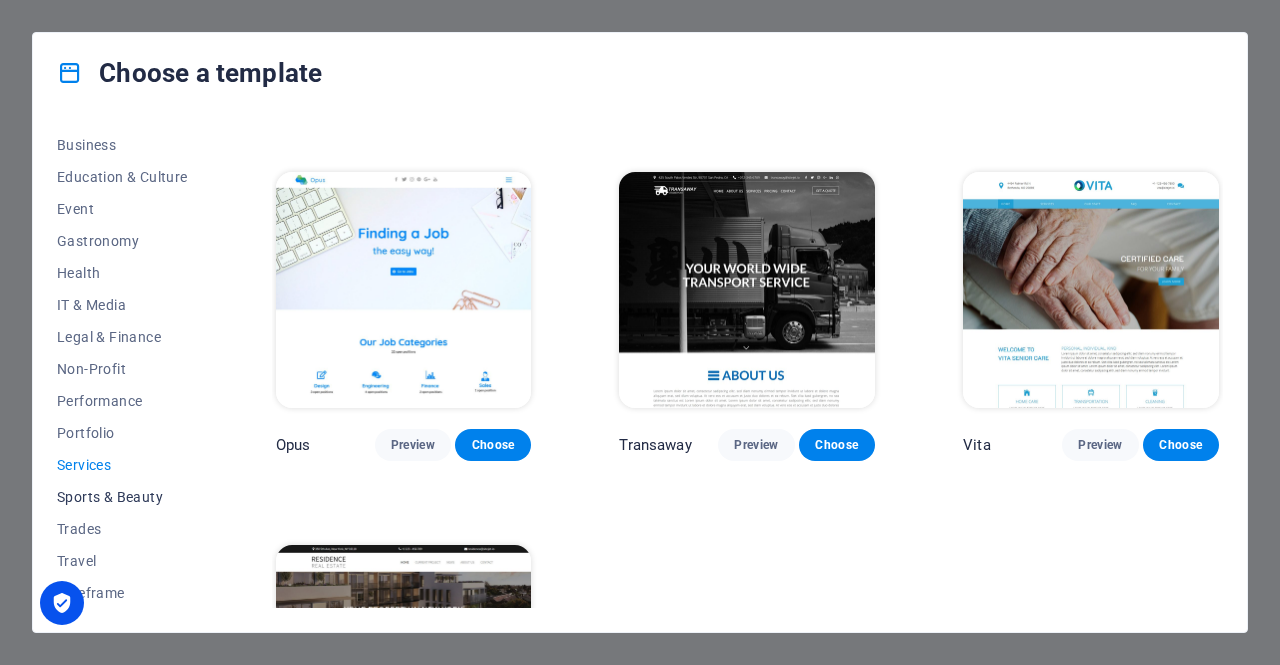 click on "Sports & Beauty" at bounding box center [122, 497] 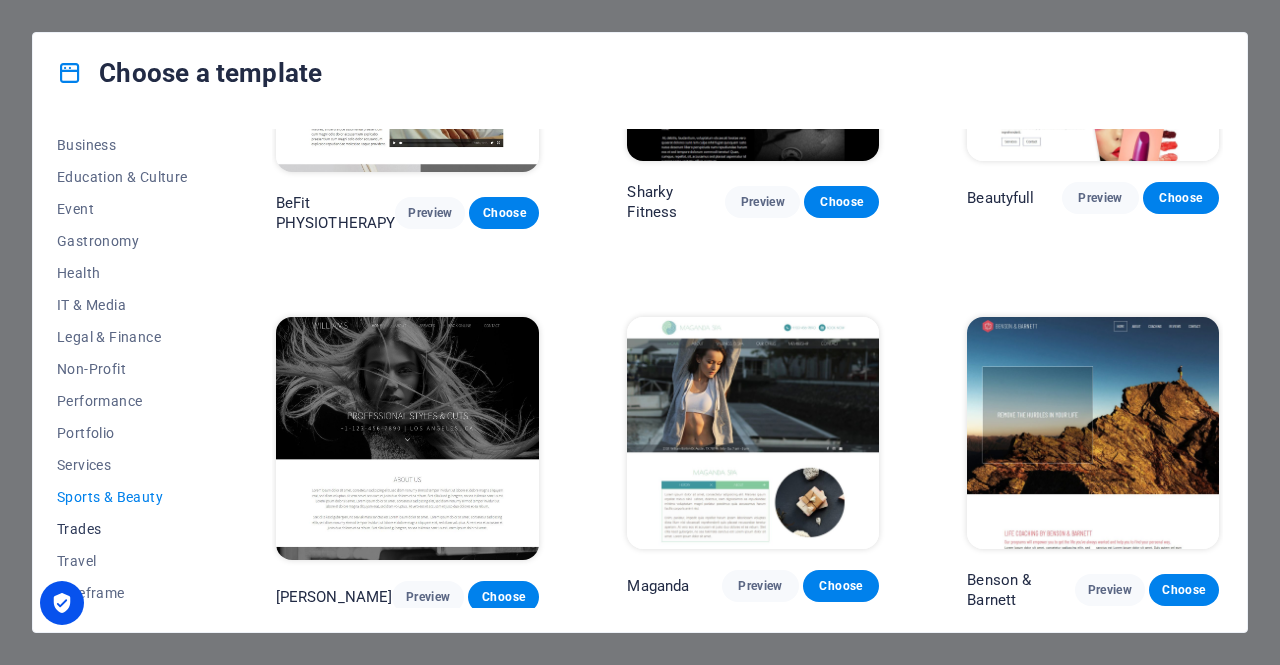 click on "Trades" at bounding box center [122, 529] 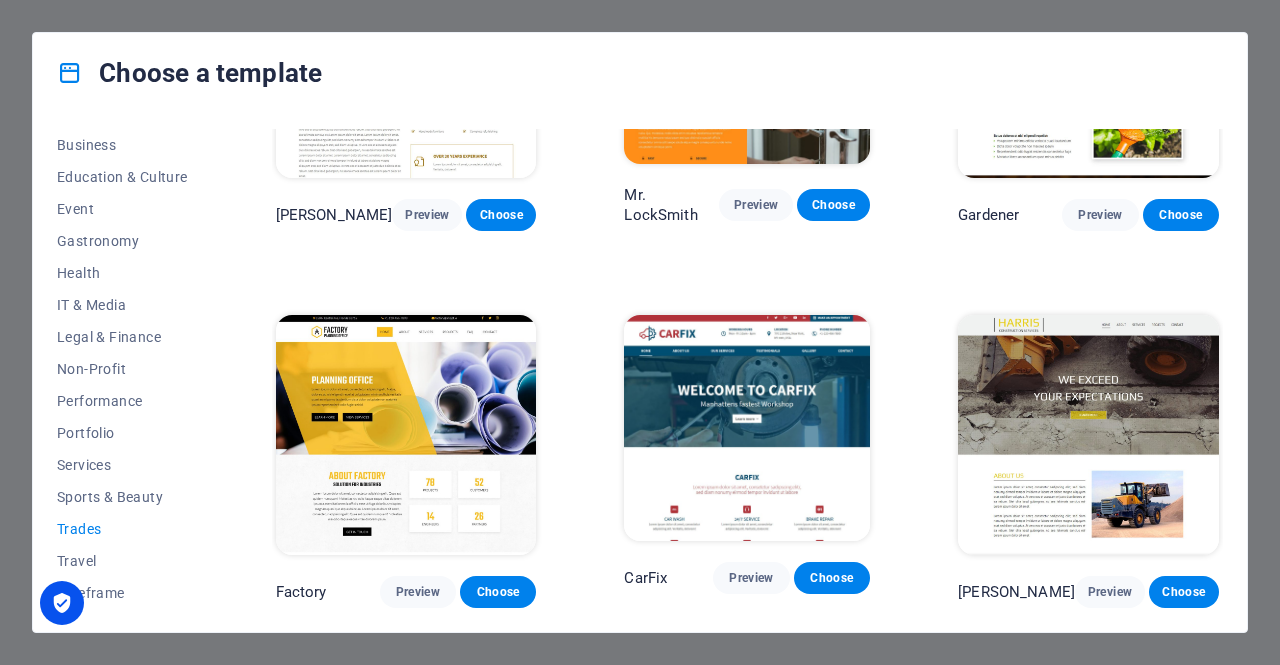 scroll, scrollTop: 0, scrollLeft: 0, axis: both 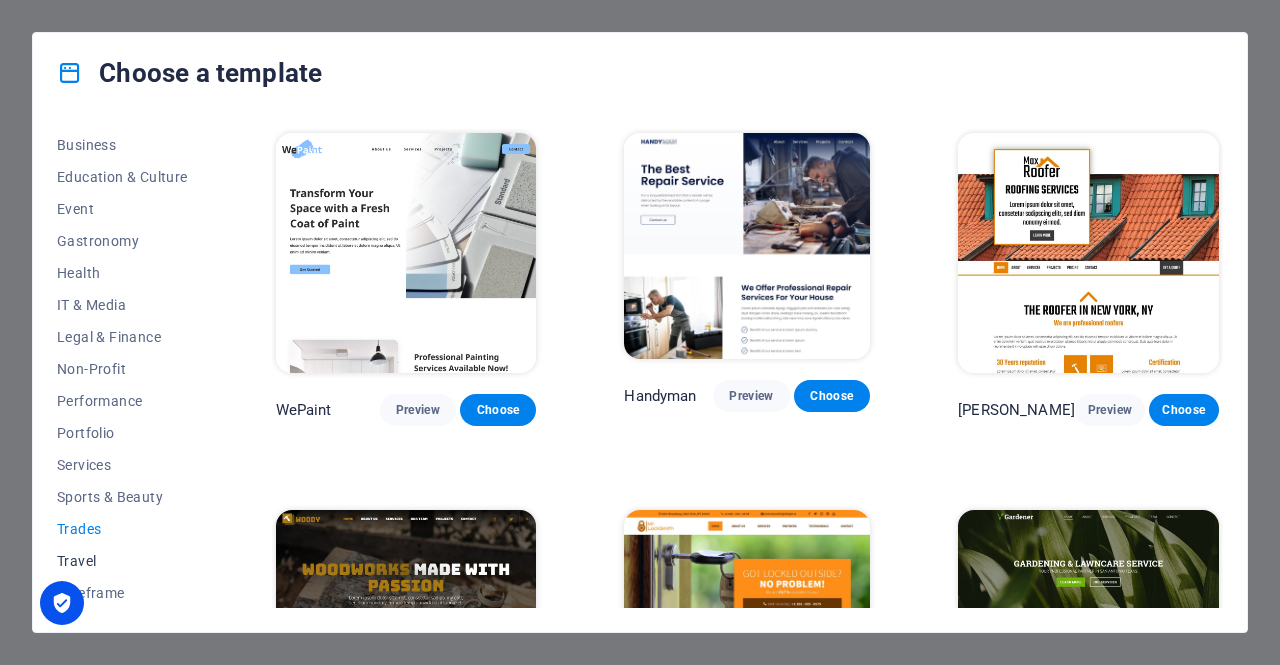 click on "Travel" at bounding box center [122, 561] 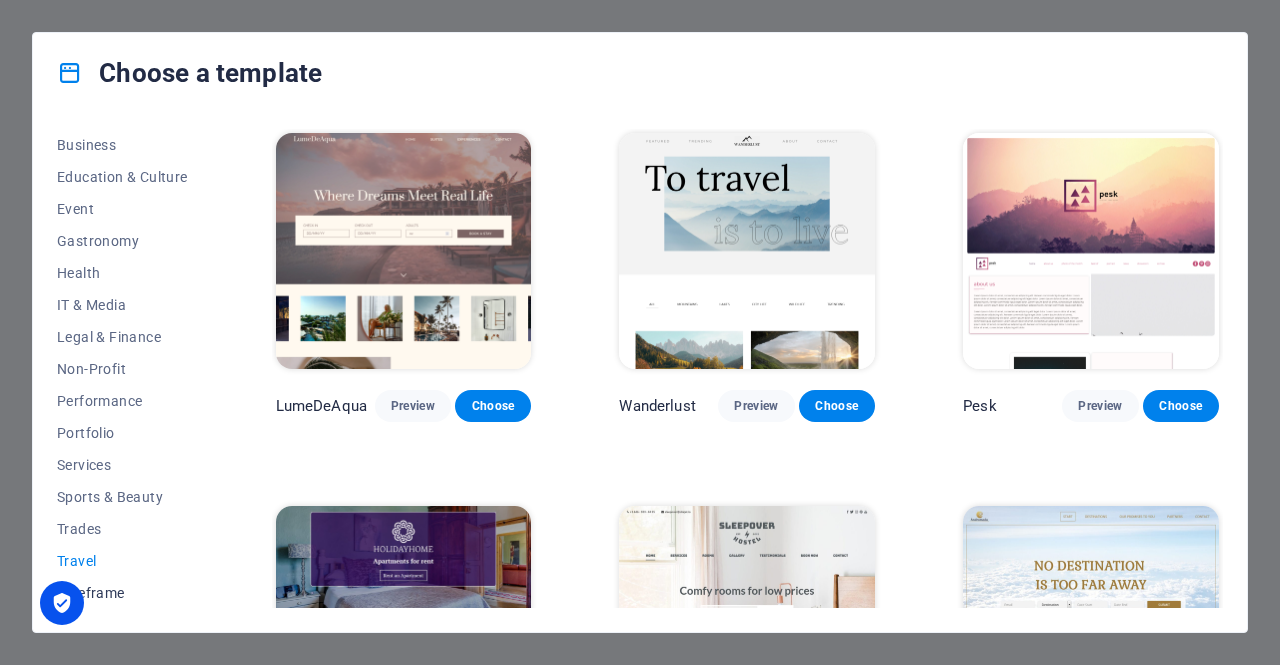 click on "Wireframe" at bounding box center (122, 593) 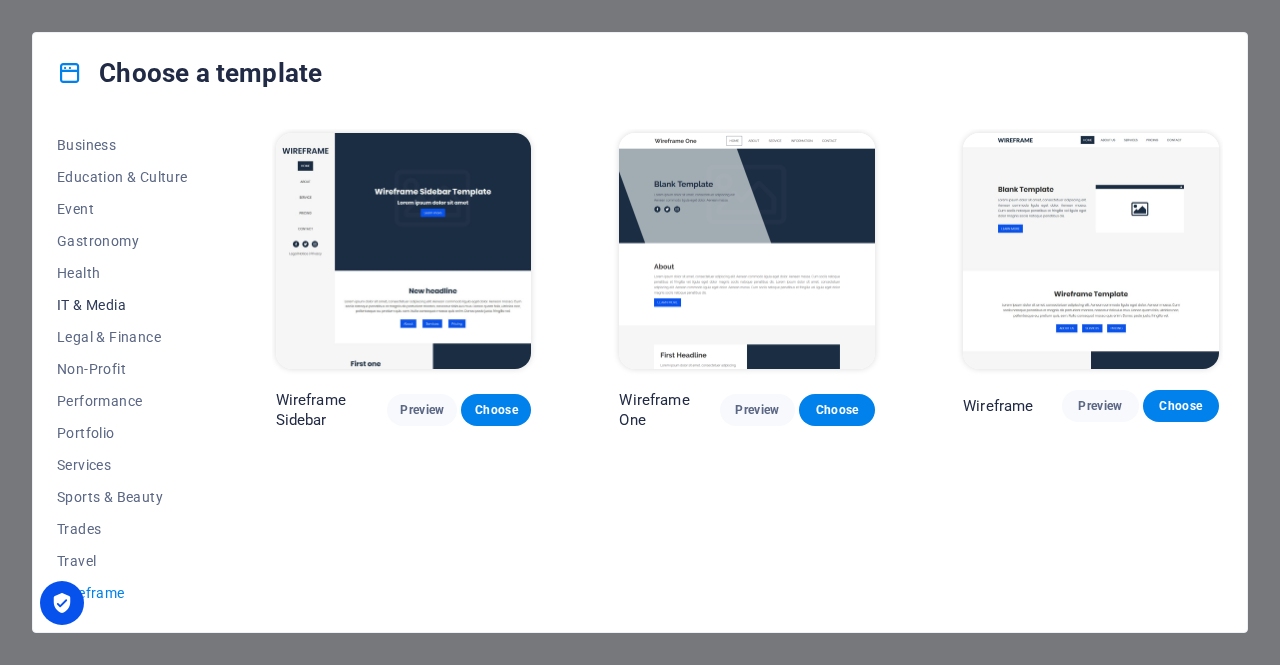 click on "IT & Media" at bounding box center (122, 305) 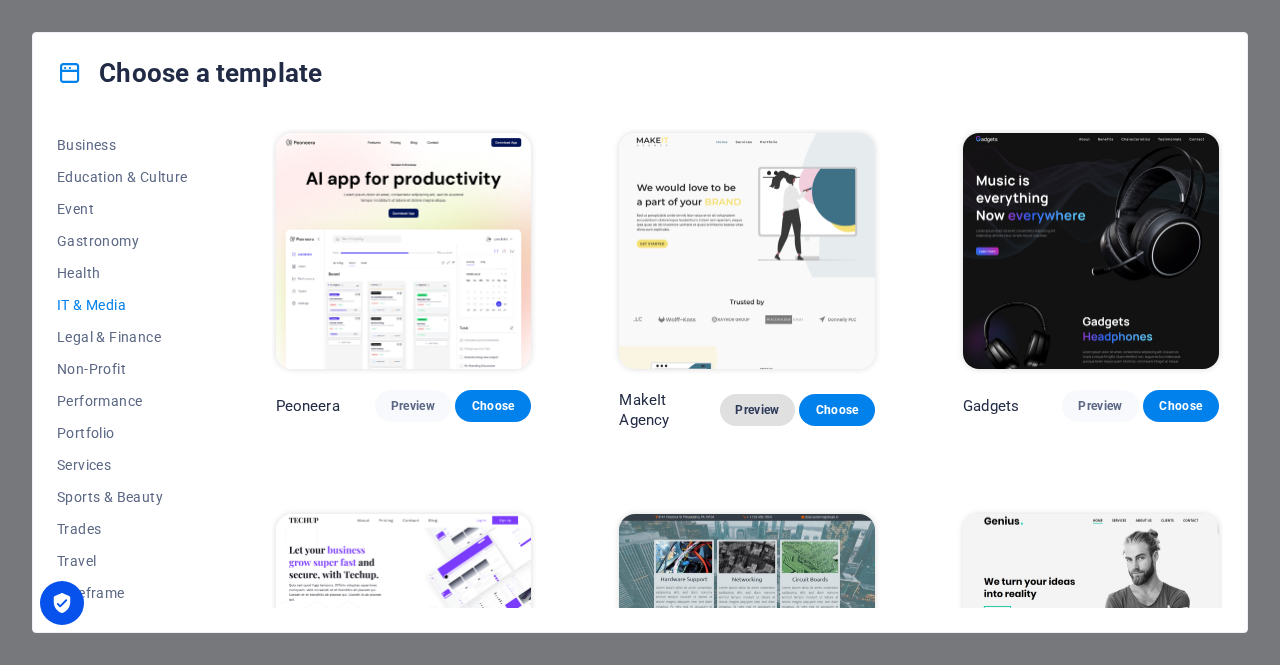 click on "Preview" at bounding box center (758, 410) 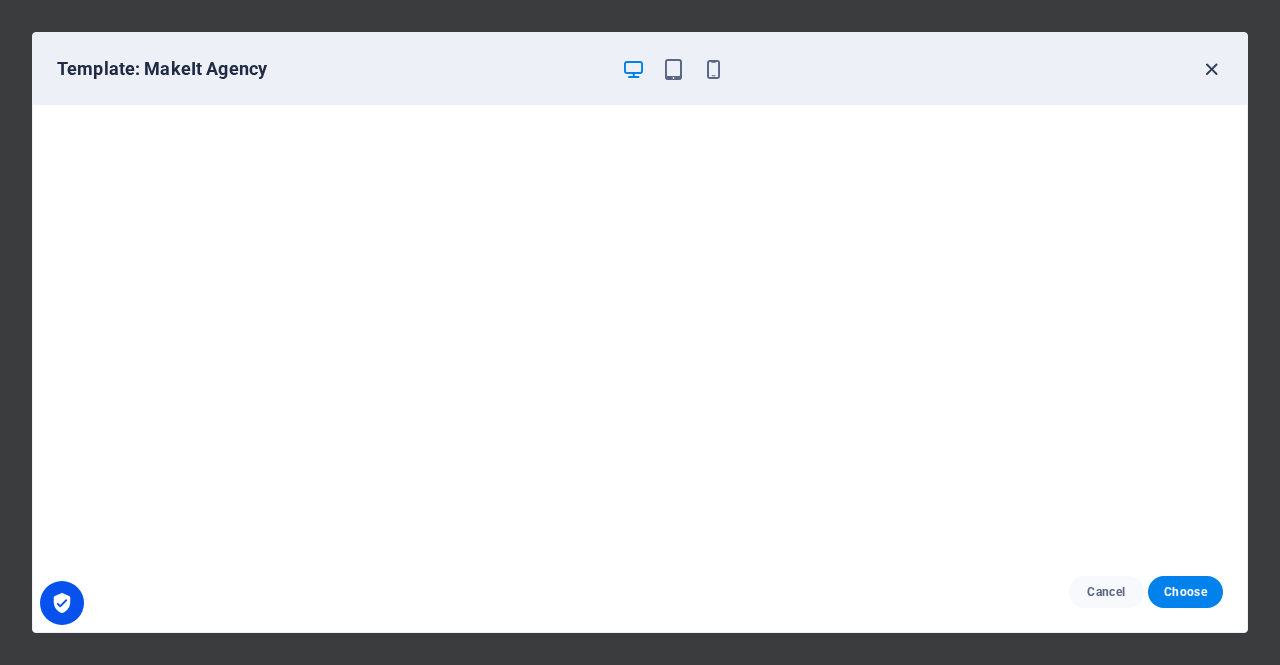 click at bounding box center (1211, 69) 